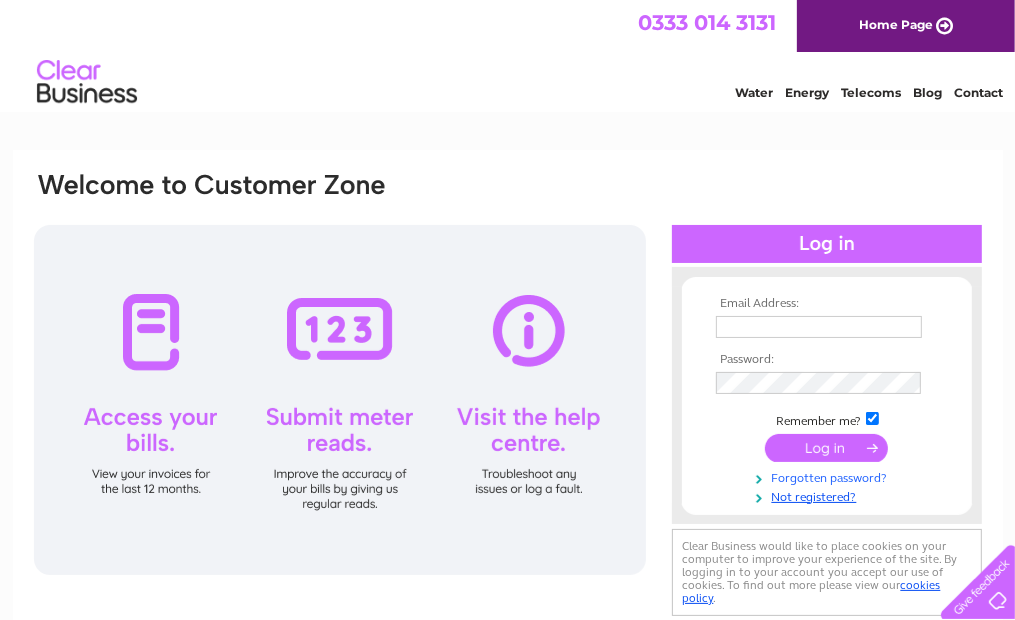 scroll, scrollTop: 0, scrollLeft: 0, axis: both 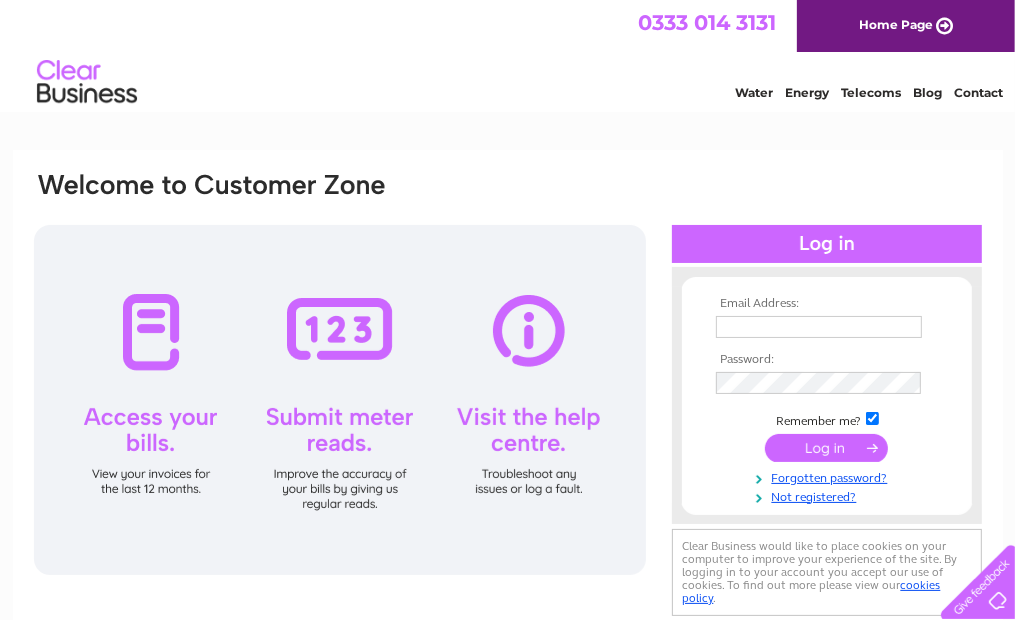 type on "Info@ettrickyarndyers.co.uk" 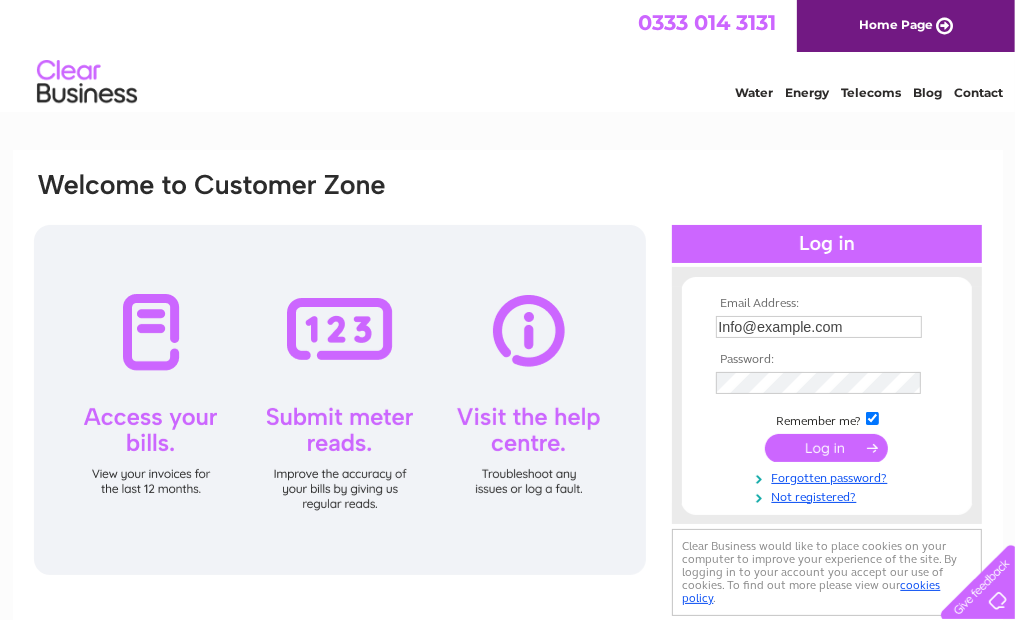 click at bounding box center [826, 448] 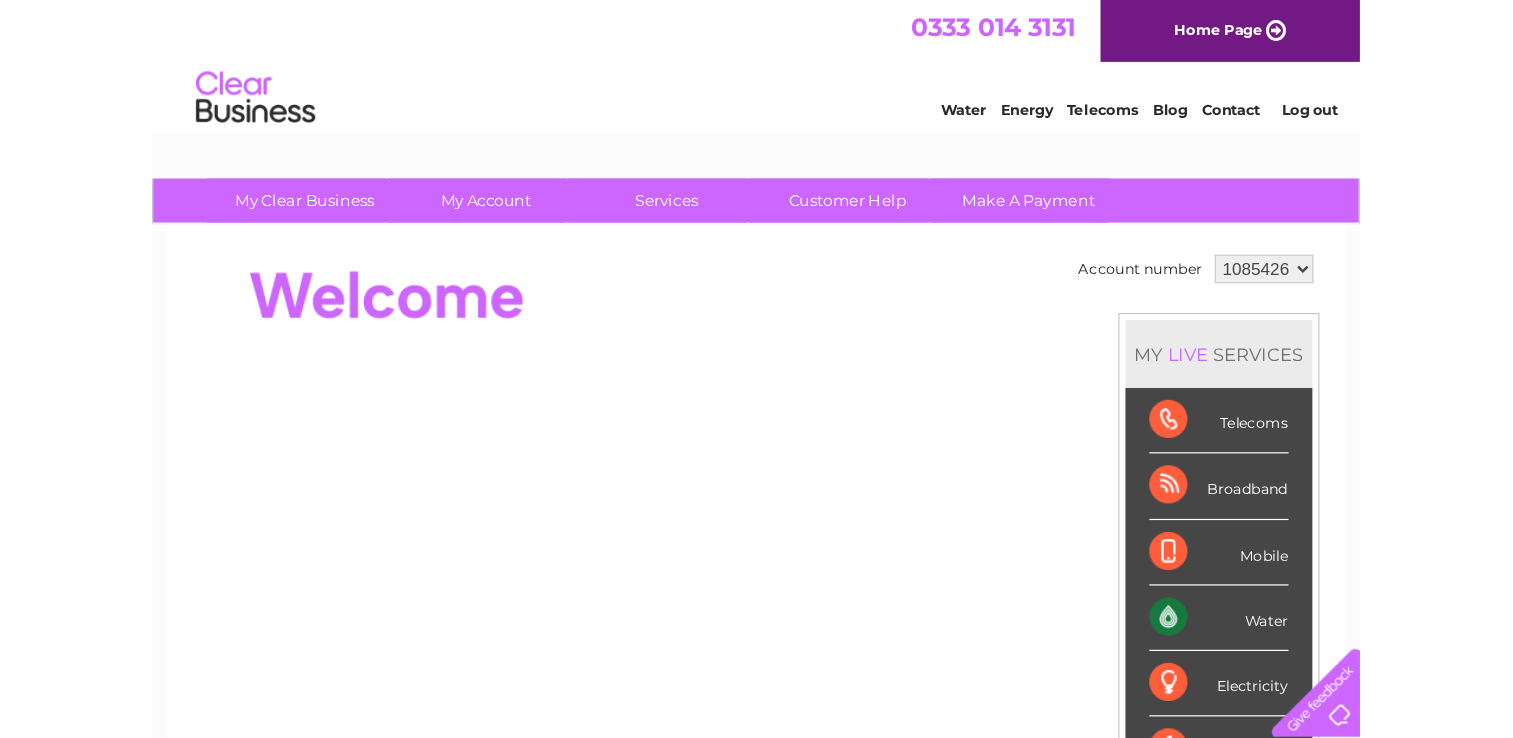 scroll, scrollTop: 0, scrollLeft: 0, axis: both 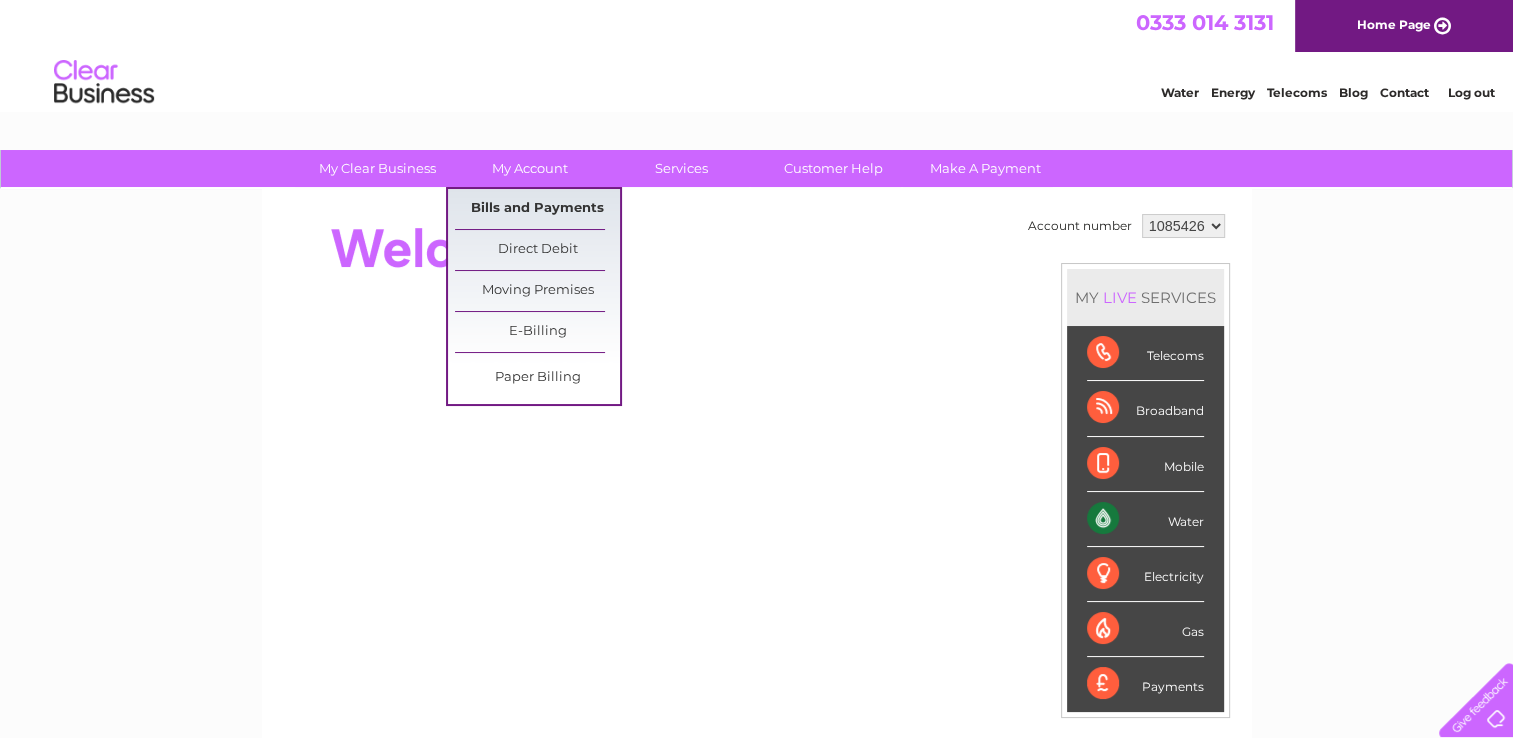 click on "Bills and Payments" at bounding box center (537, 209) 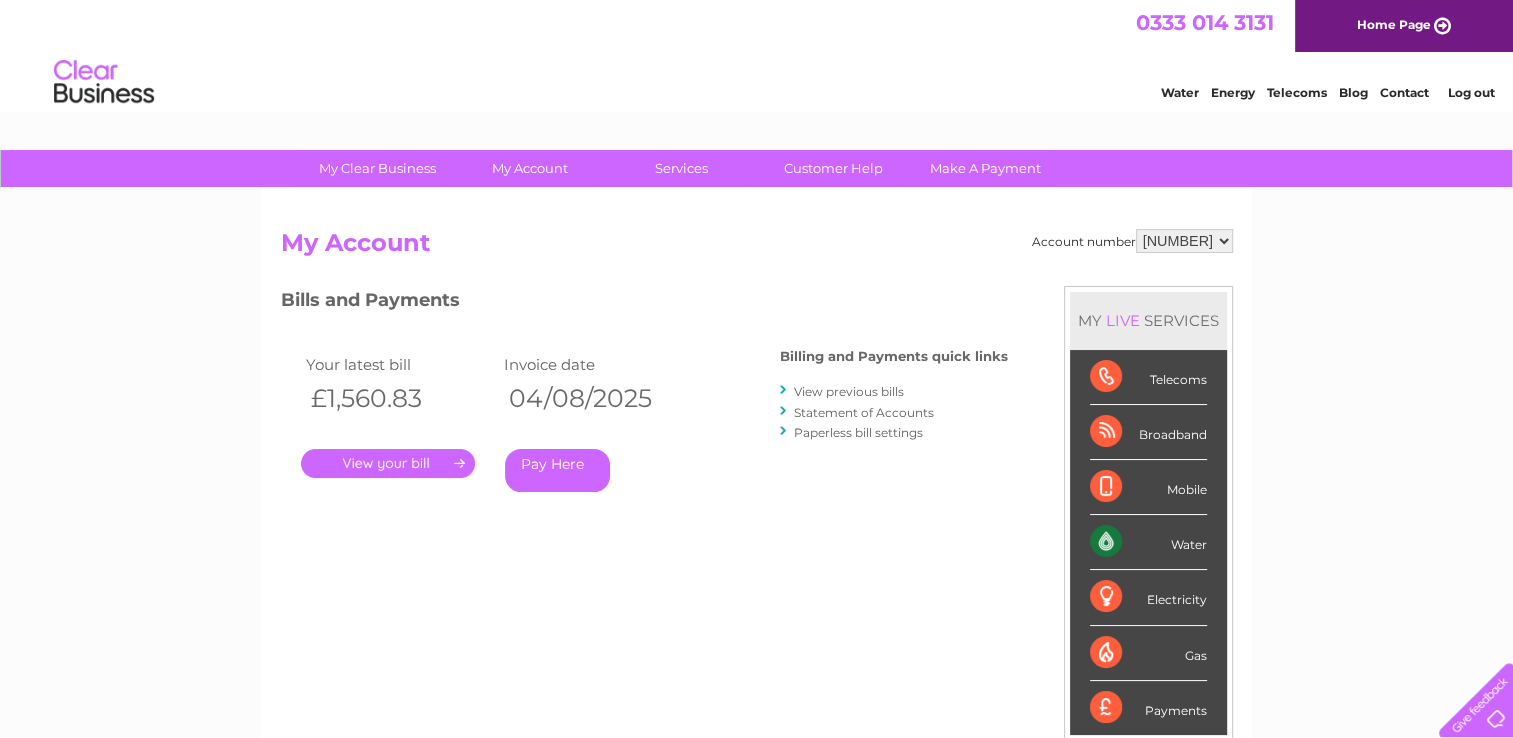 scroll, scrollTop: 0, scrollLeft: 0, axis: both 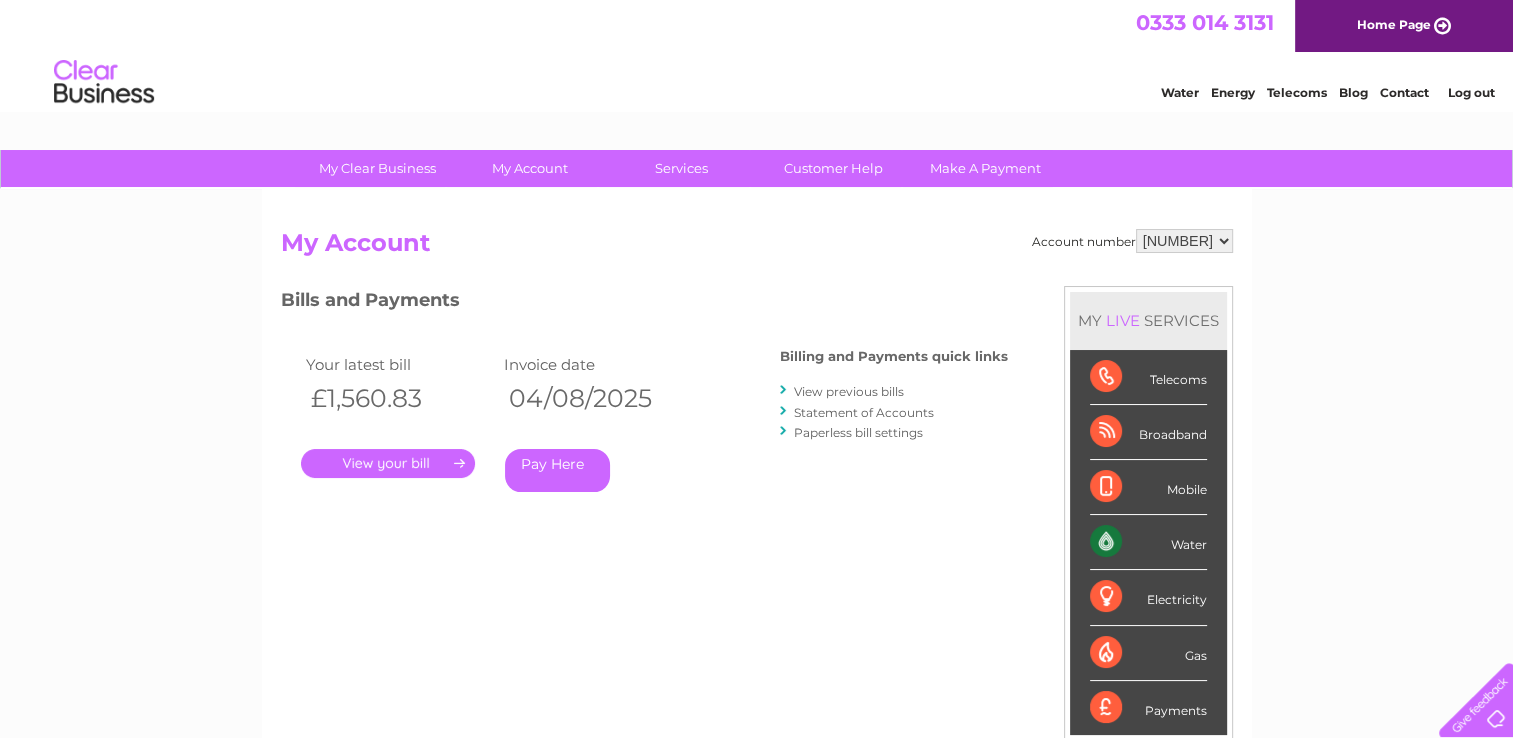 click on "." at bounding box center [388, 463] 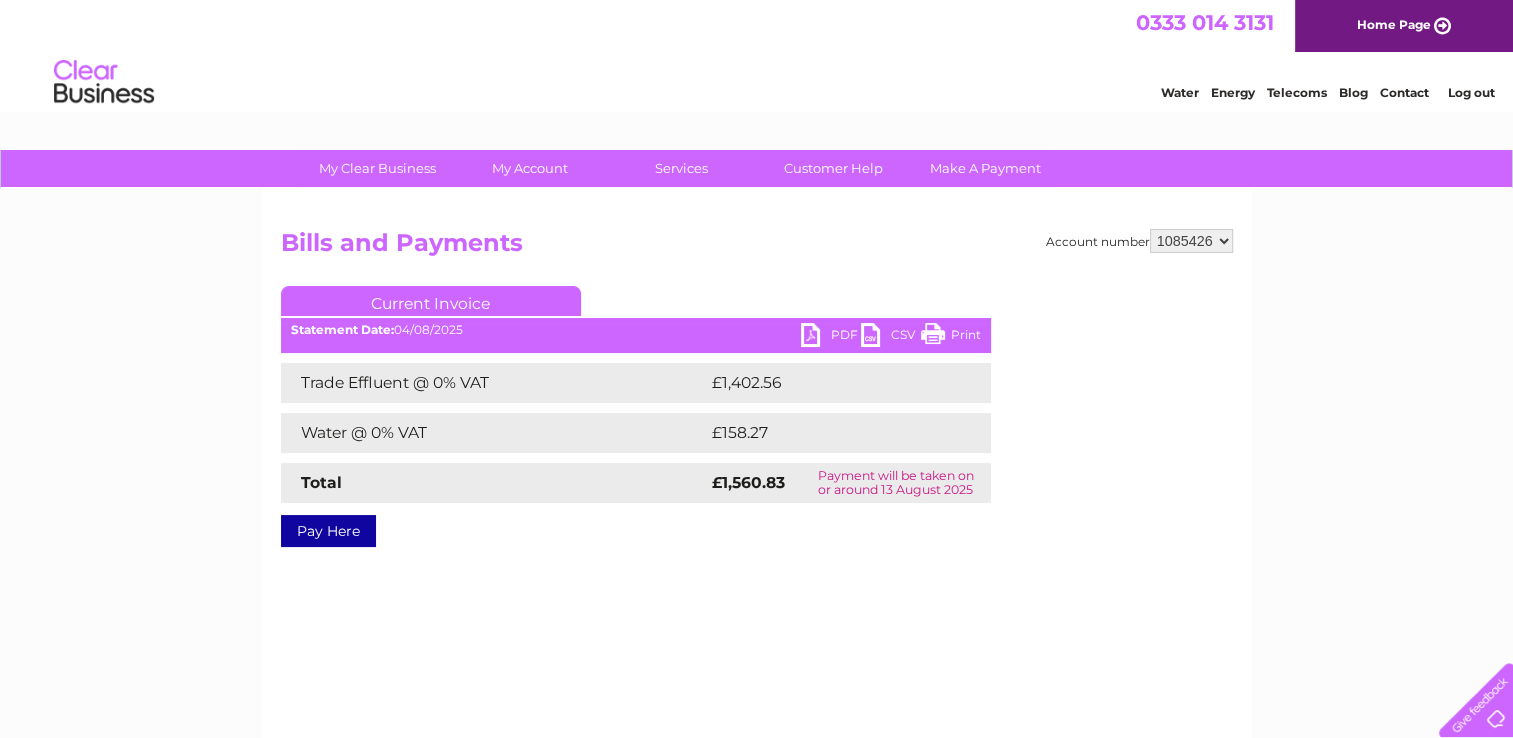scroll, scrollTop: 0, scrollLeft: 0, axis: both 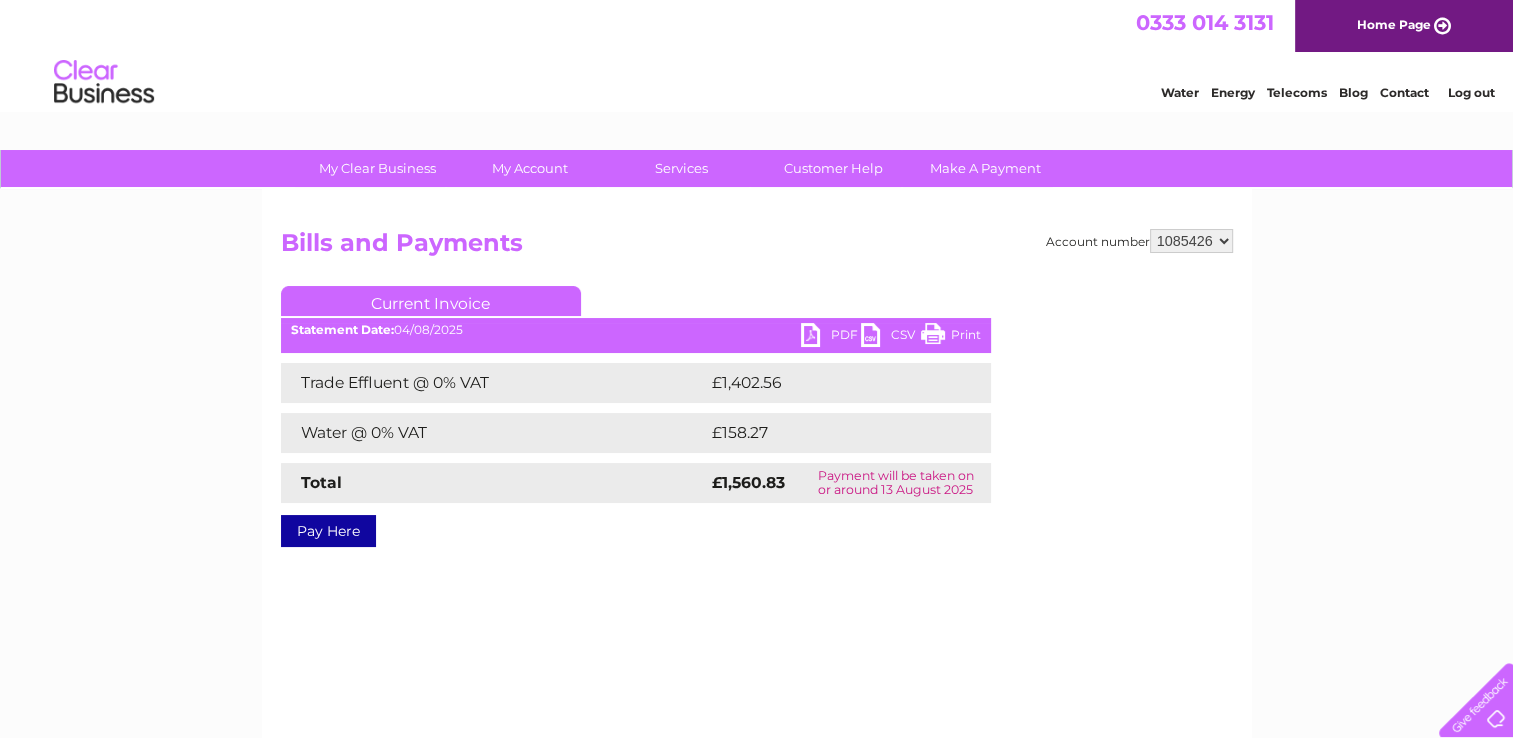 click on "PDF" at bounding box center [831, 337] 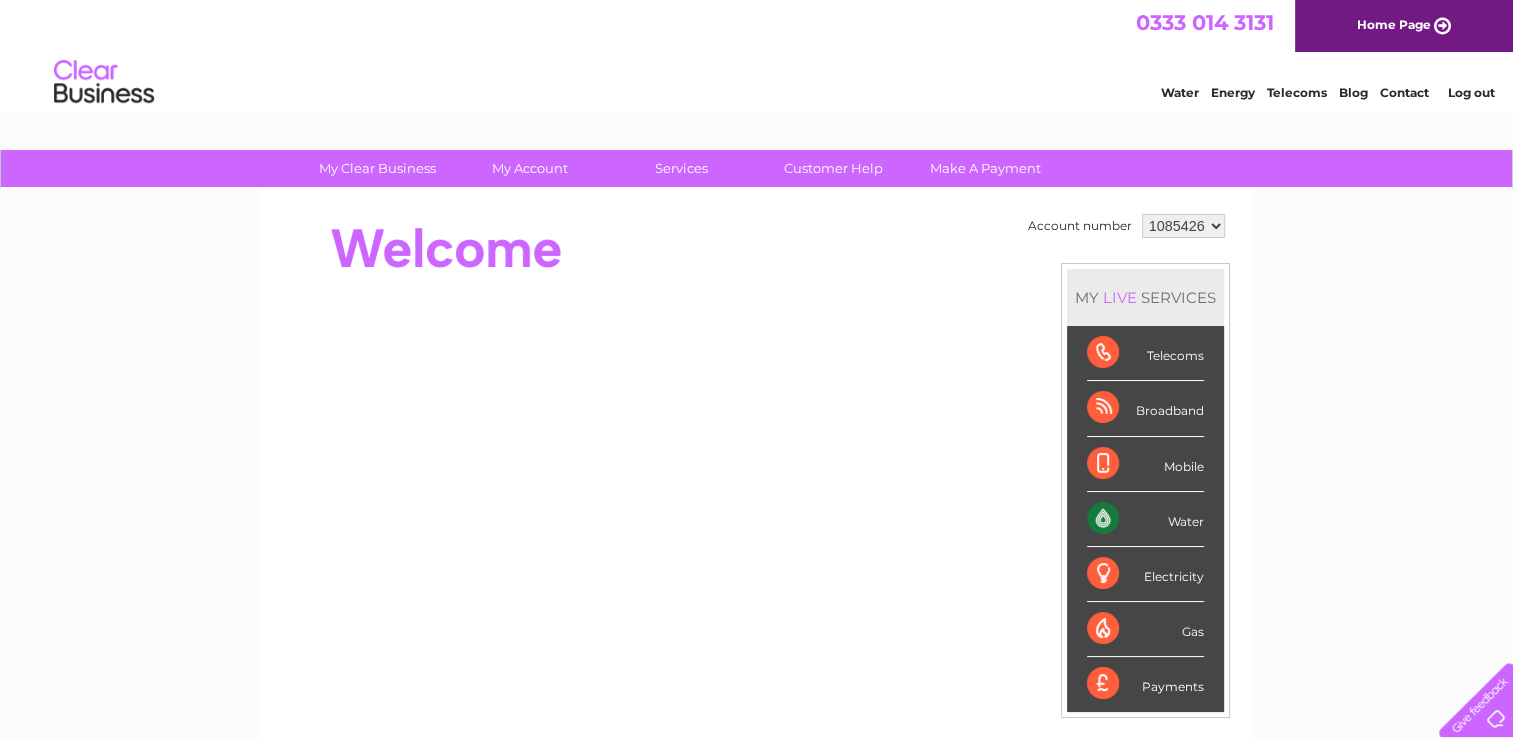 scroll, scrollTop: 0, scrollLeft: 0, axis: both 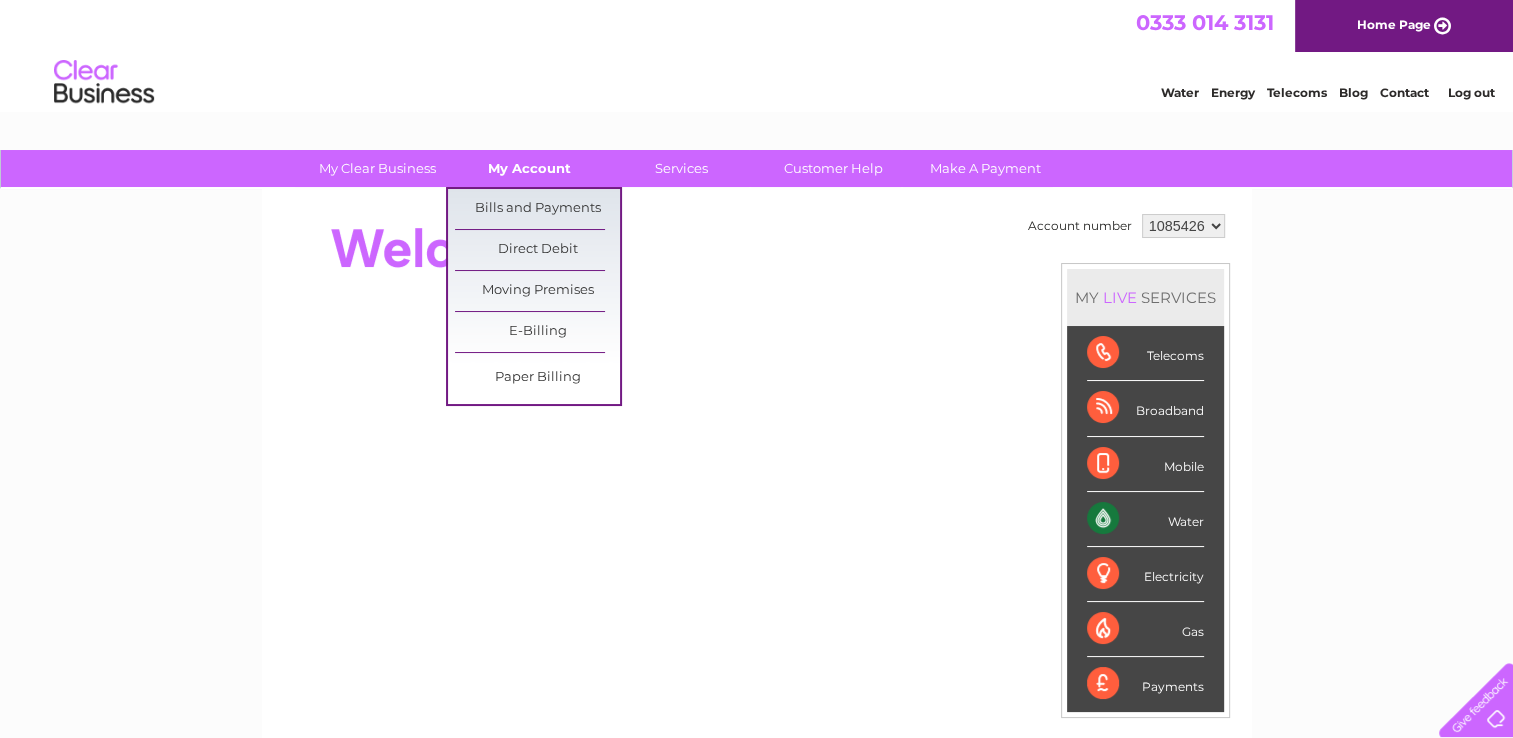 click on "My Account" at bounding box center [529, 168] 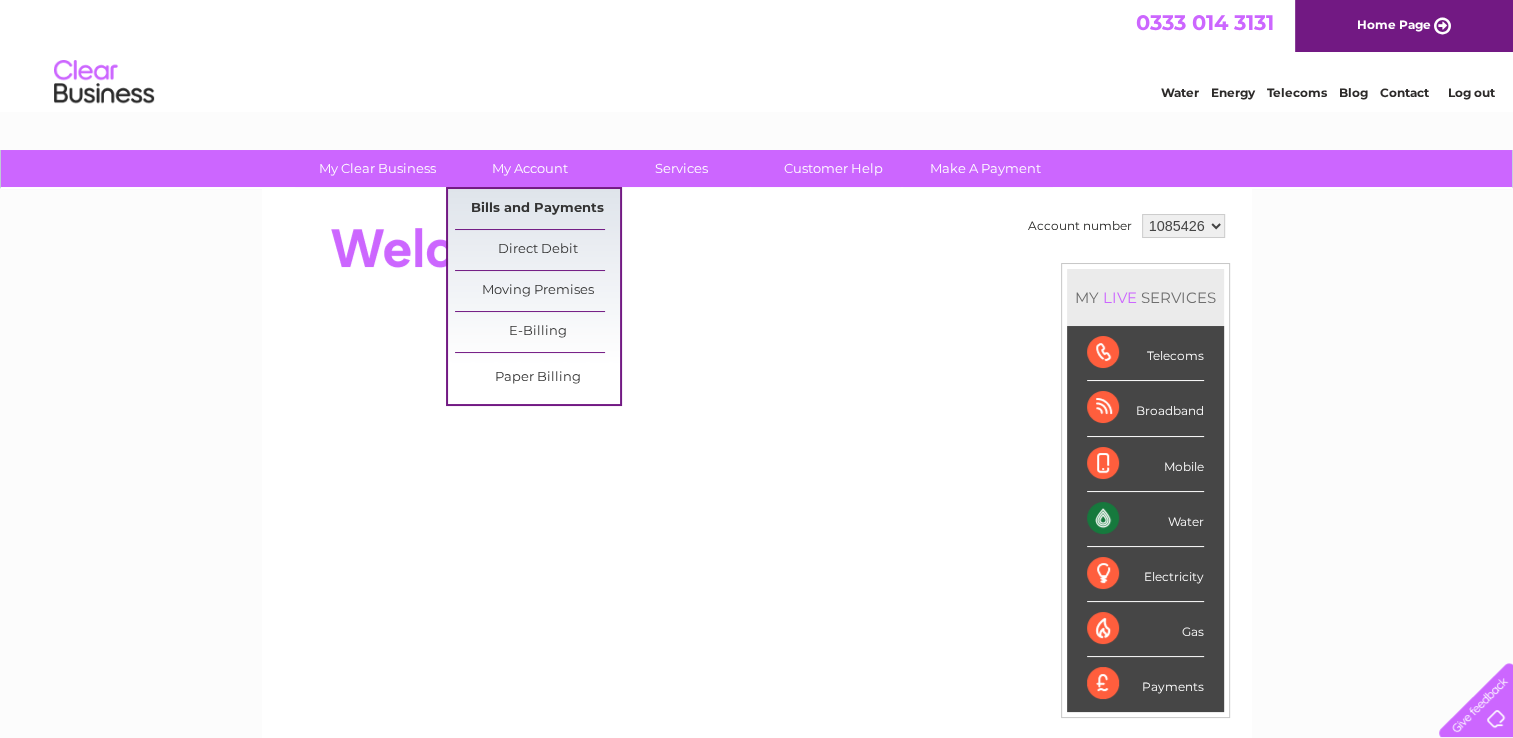 click on "Bills and Payments" at bounding box center [537, 209] 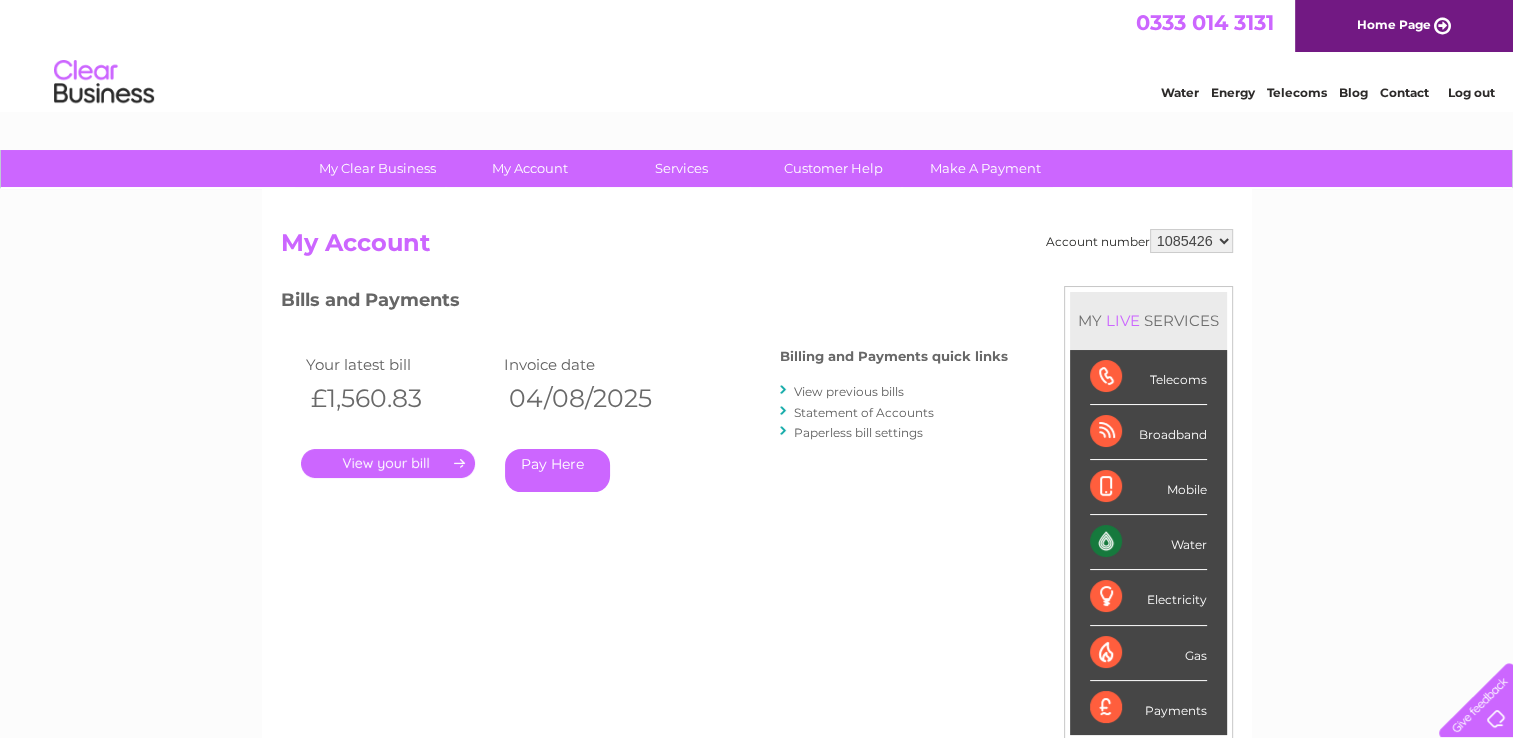 scroll, scrollTop: 0, scrollLeft: 0, axis: both 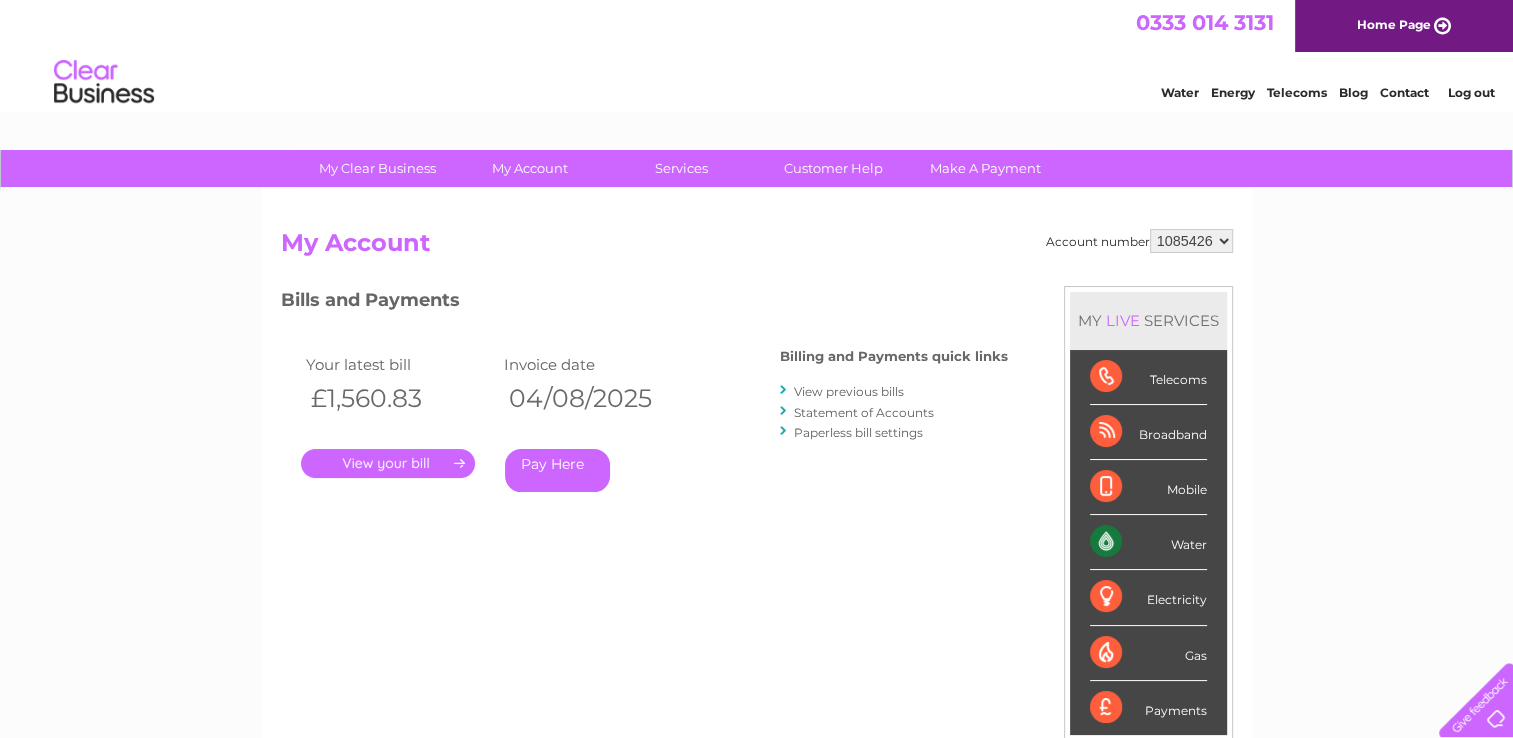 click on "View previous bills" at bounding box center (849, 391) 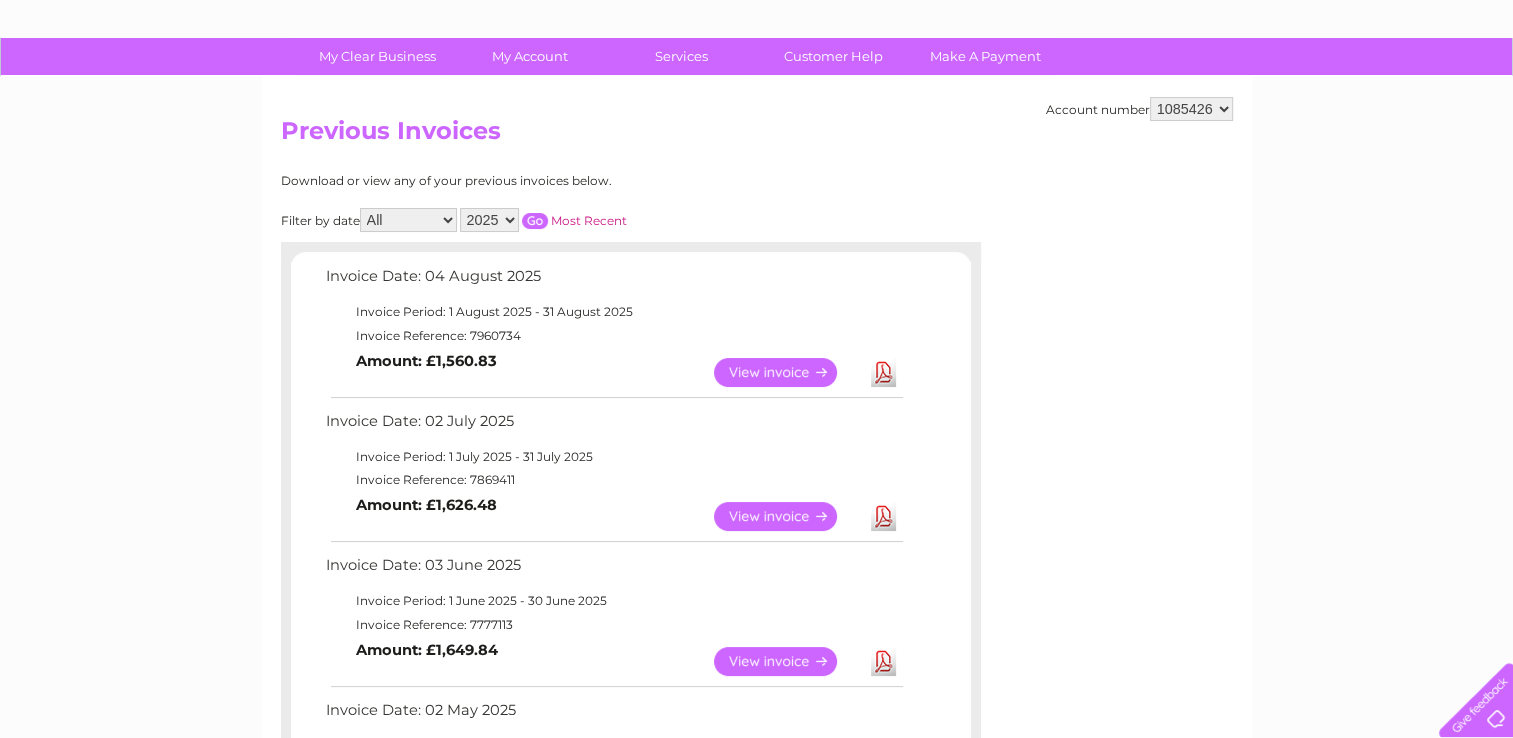 scroll, scrollTop: 133, scrollLeft: 0, axis: vertical 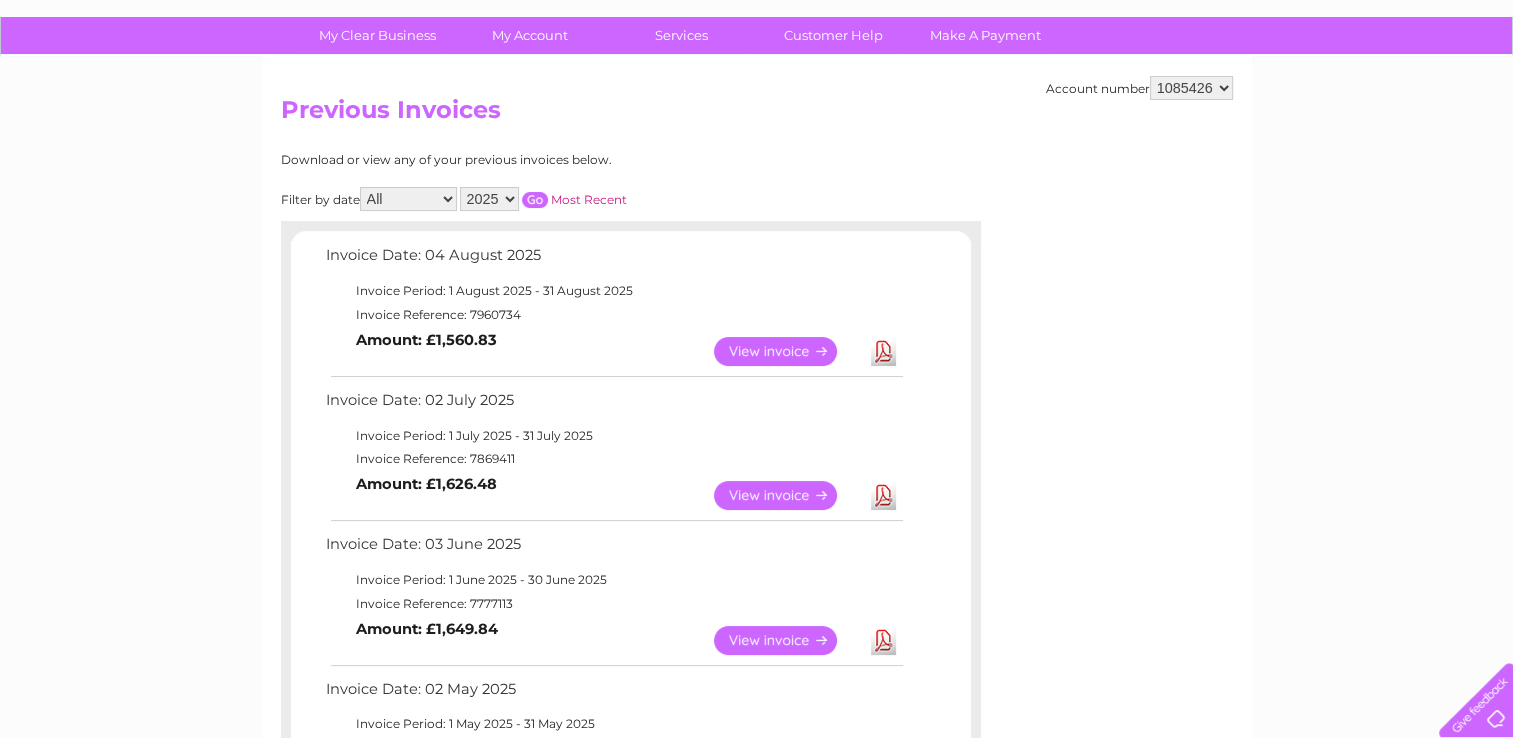 click on "View" at bounding box center (787, 495) 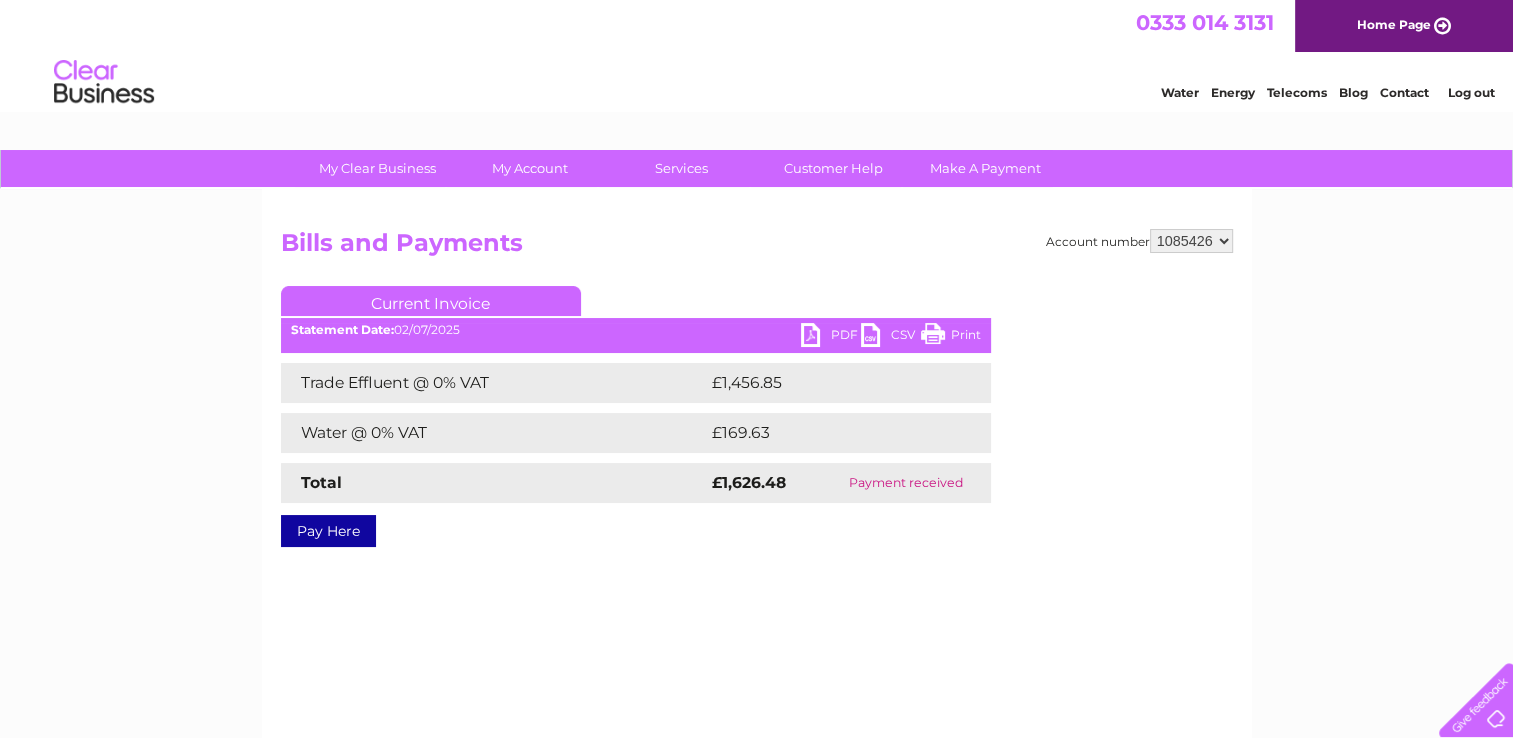scroll, scrollTop: 0, scrollLeft: 0, axis: both 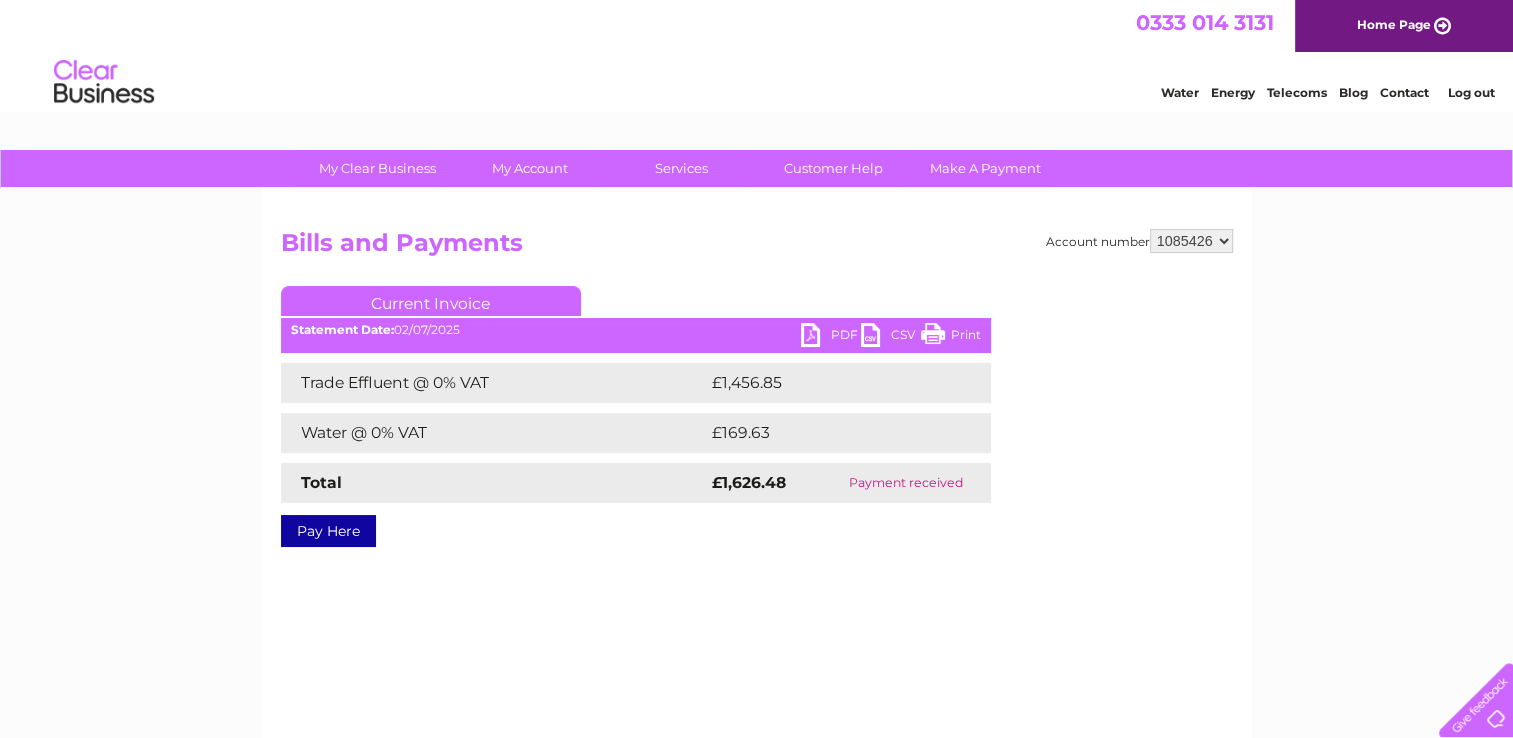 click on "PDF" at bounding box center (831, 337) 